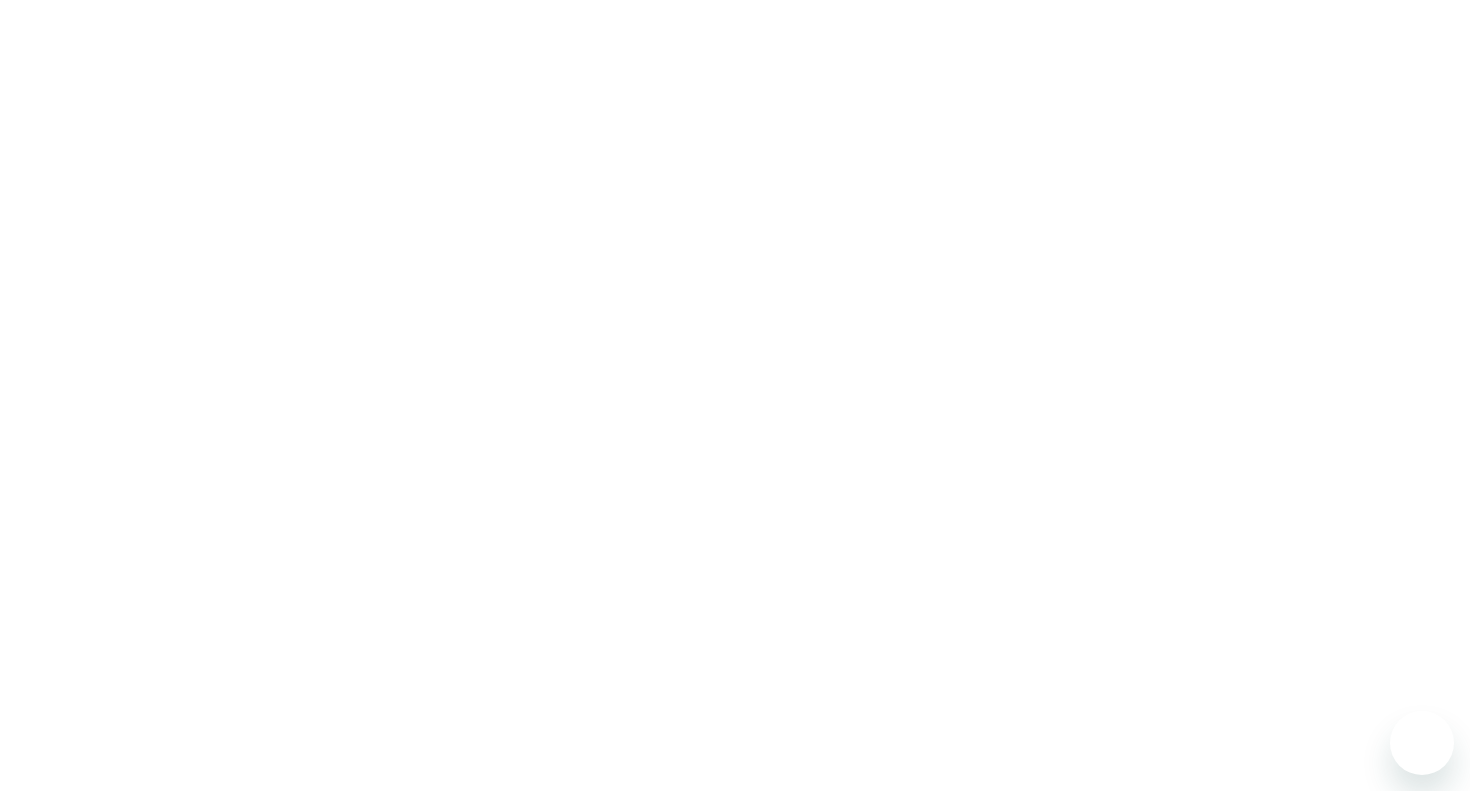 scroll, scrollTop: 0, scrollLeft: 0, axis: both 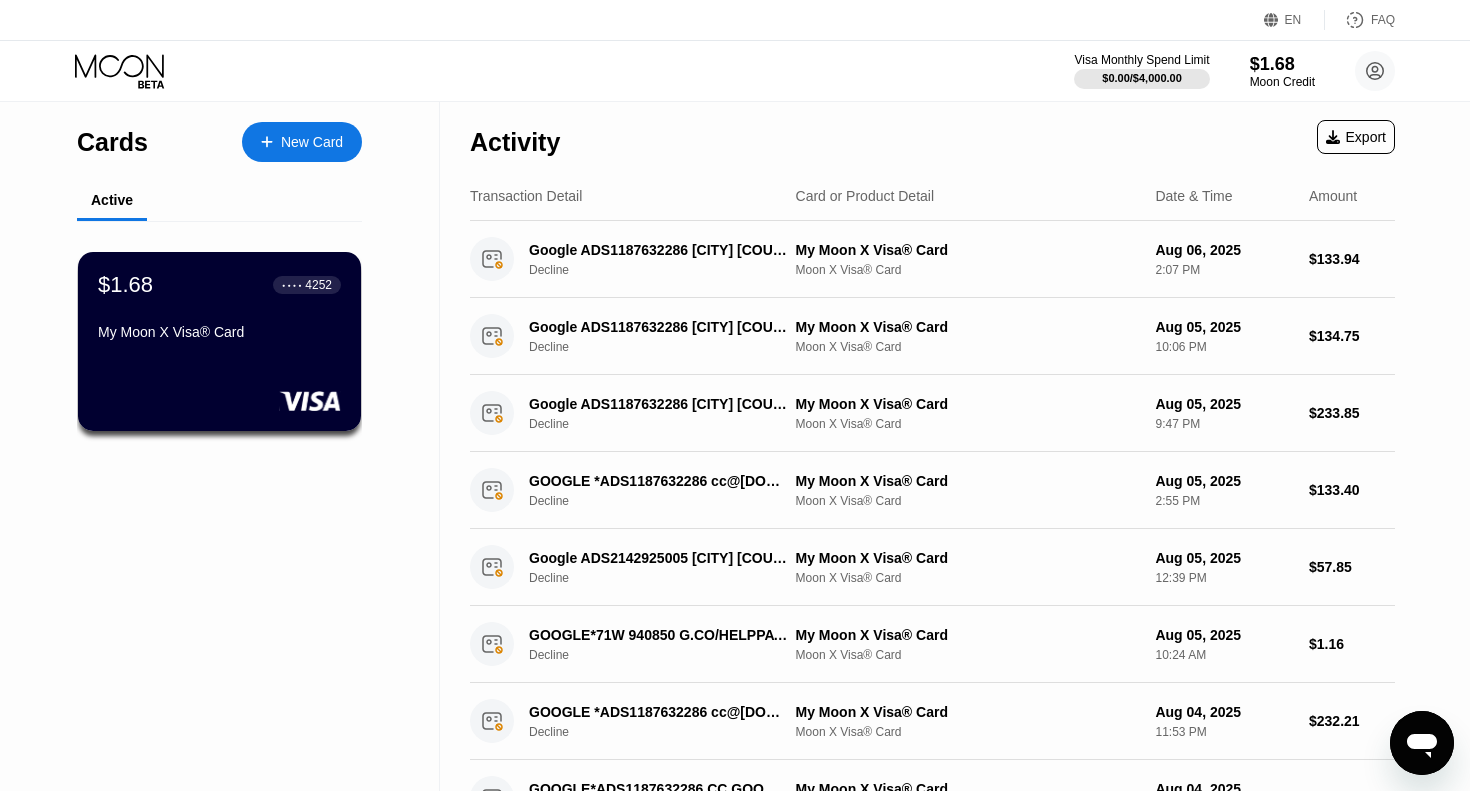 click 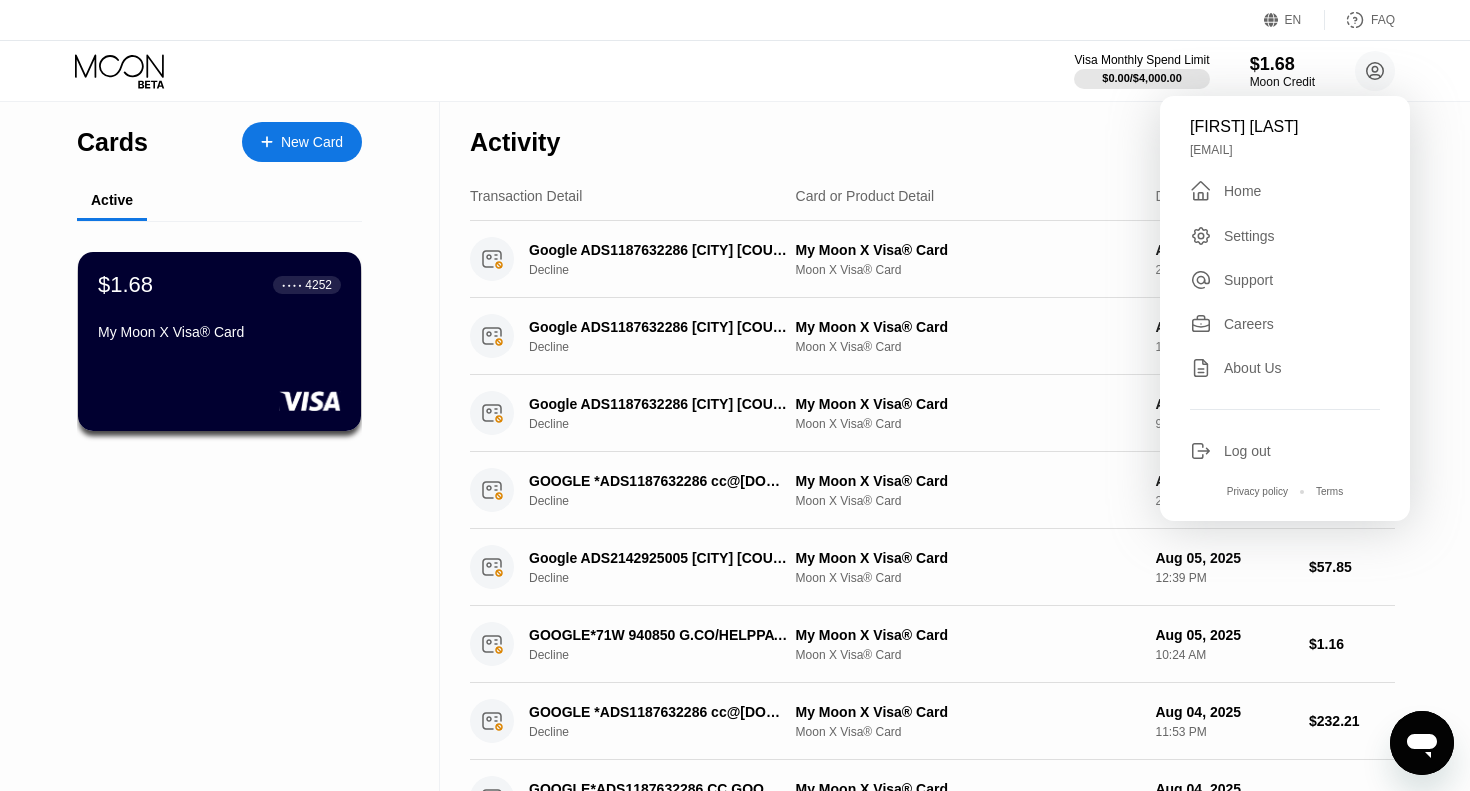 click on "Log out" at bounding box center (1247, 451) 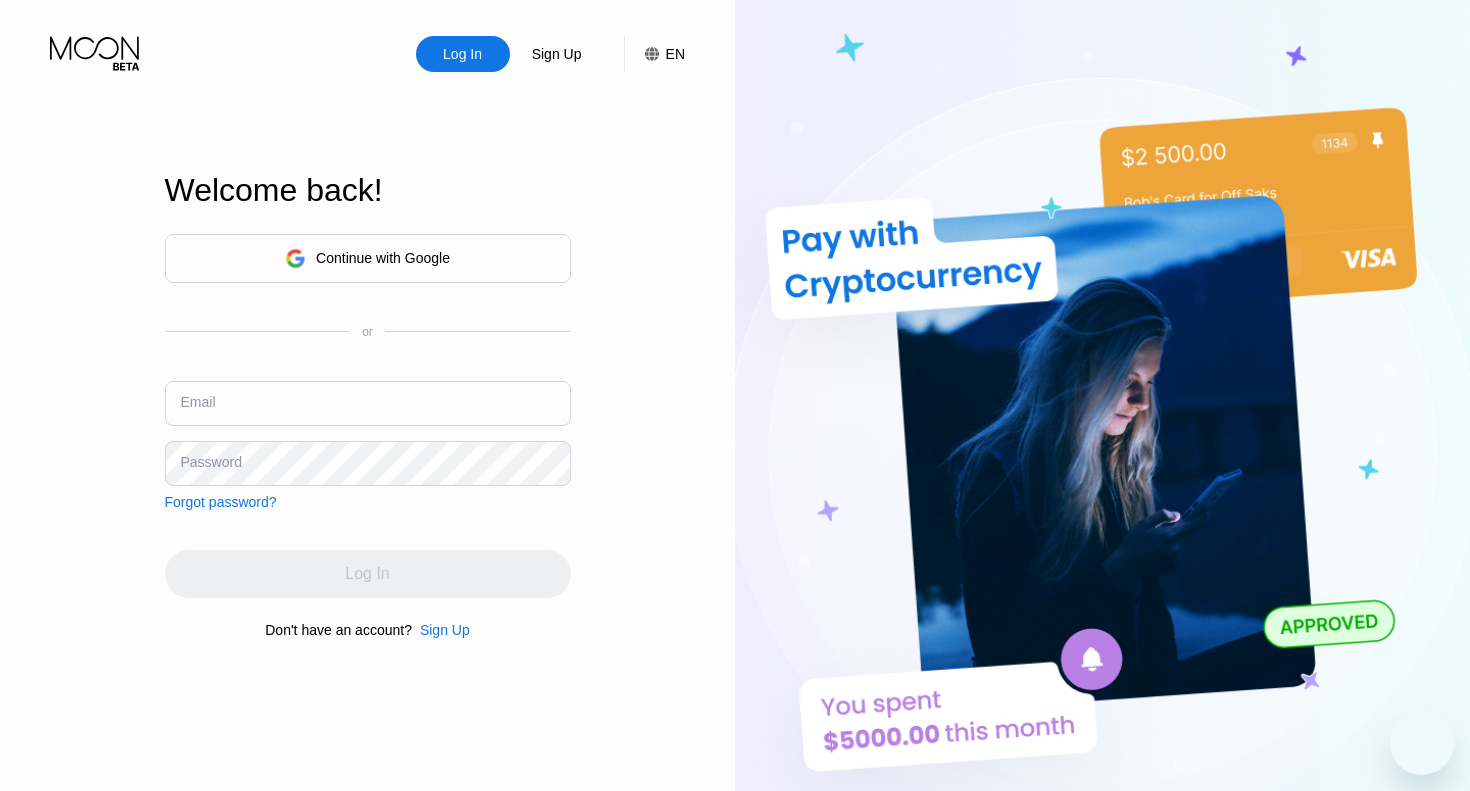 scroll, scrollTop: 0, scrollLeft: 0, axis: both 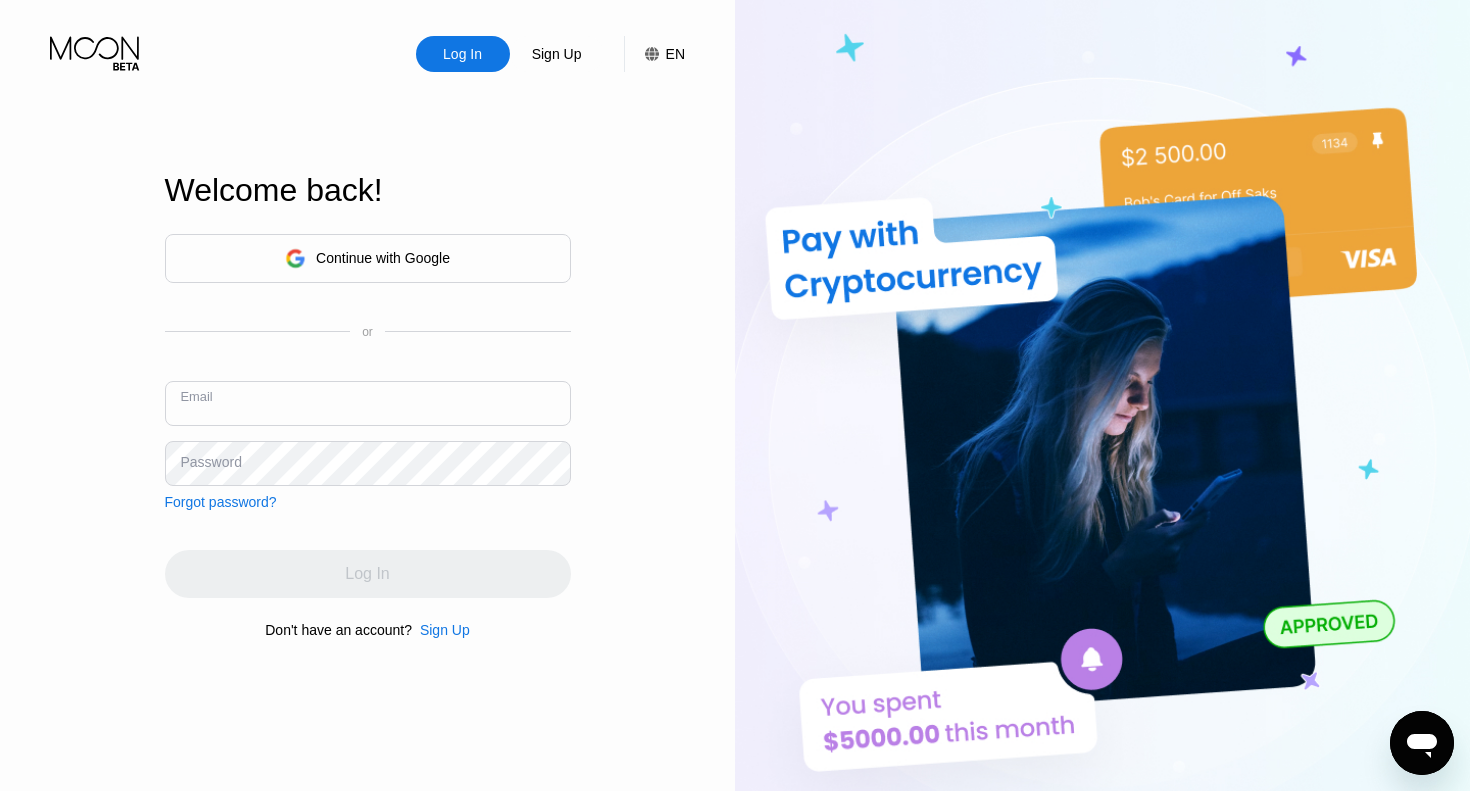 paste on "marindenis32133@gmail.com" 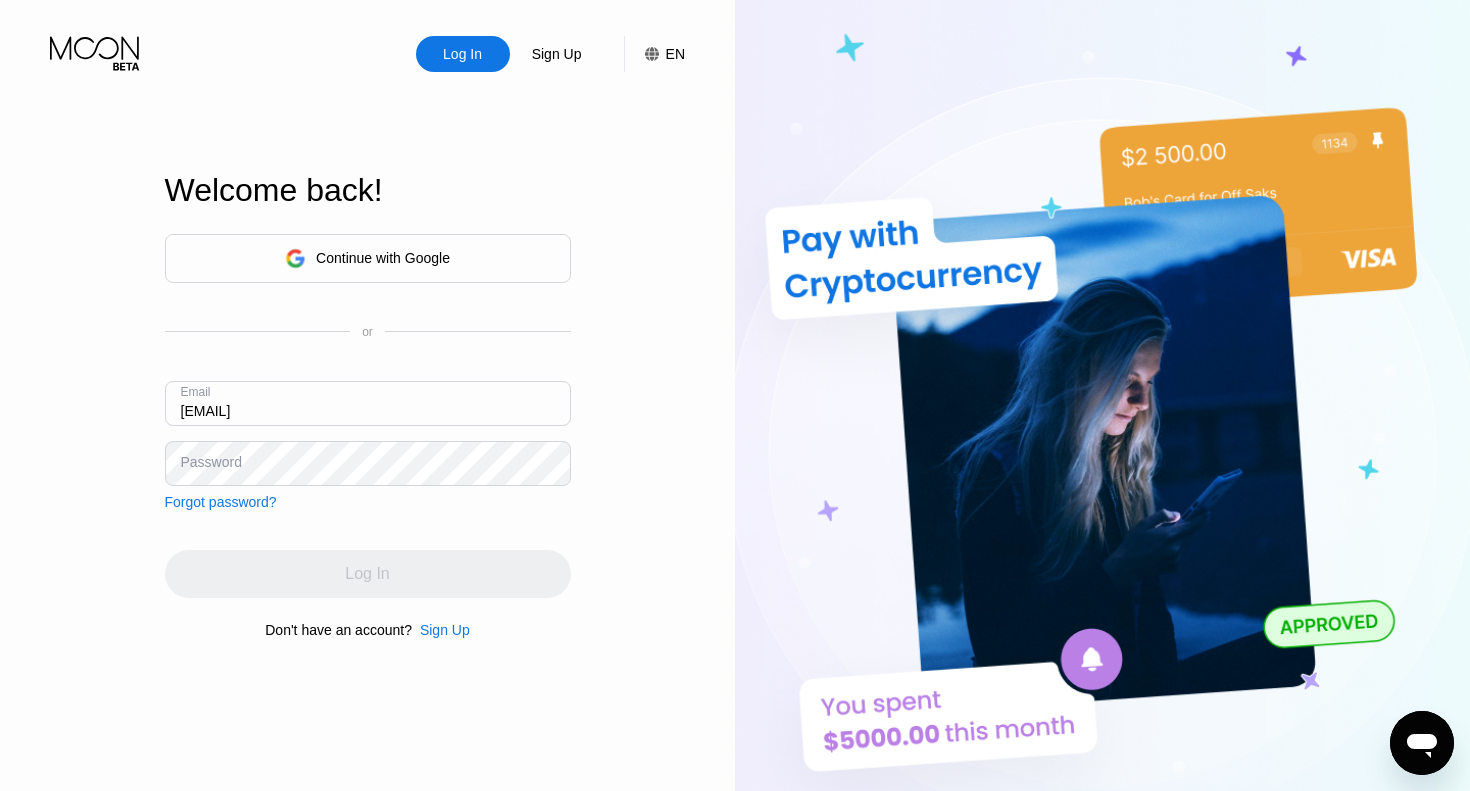 type on "marindenis32133@gmail.com" 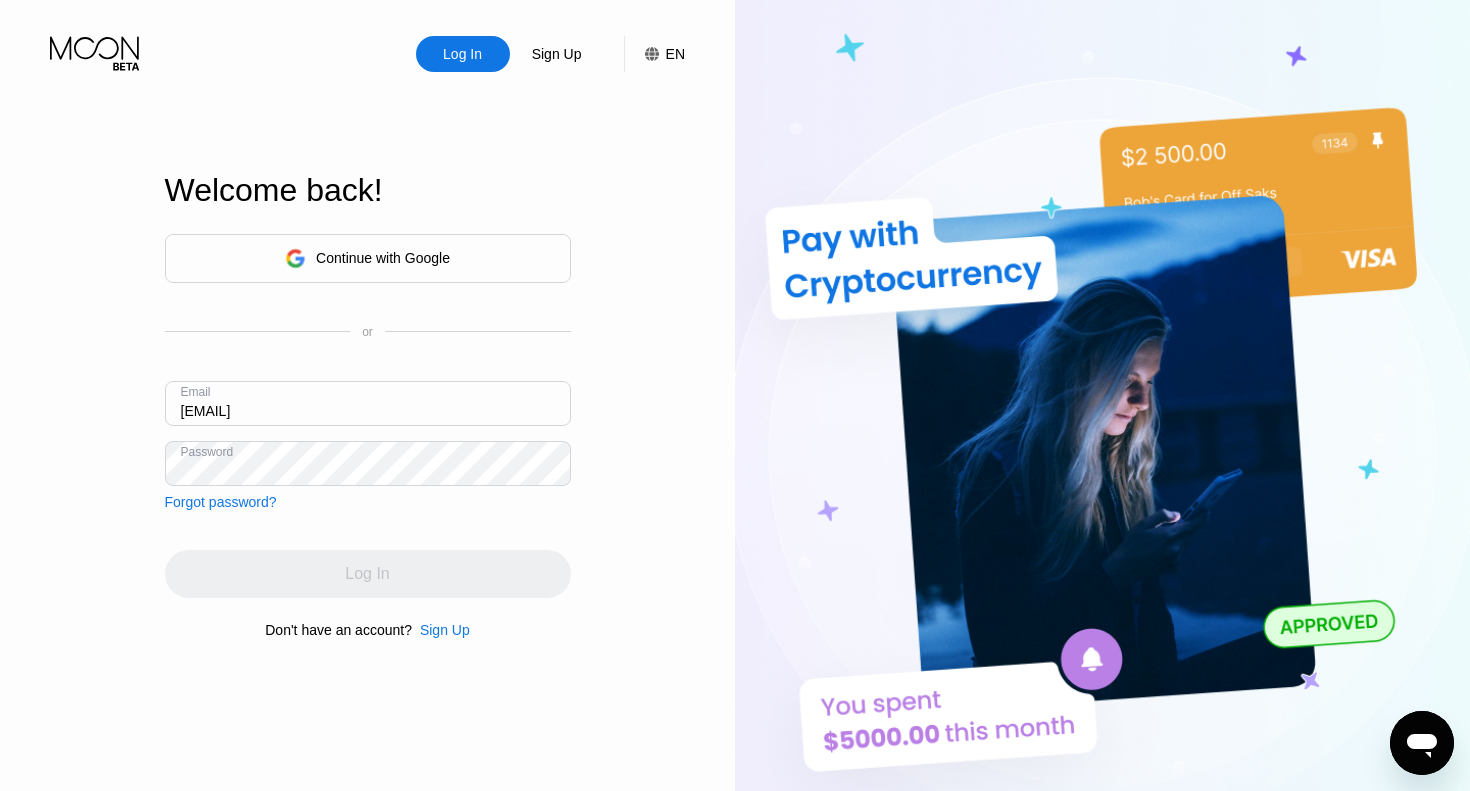 click on "Log In Sign Up EN Language Select an item Save Welcome back! Continue with Google or Email marindenis32133@gmail.com Password Forgot password? Log In Don't have an account? Sign Up" at bounding box center (367, 435) 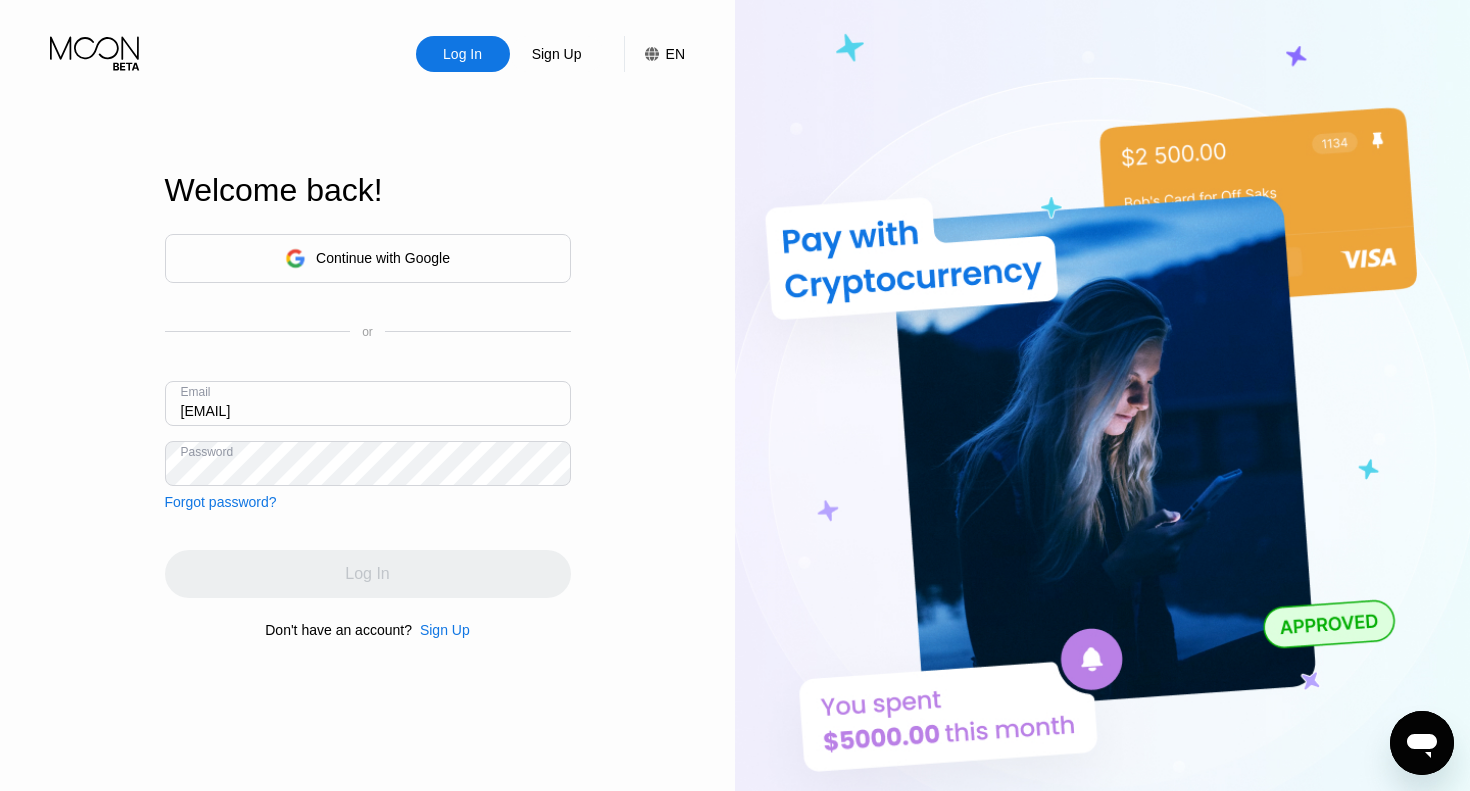 click on "Continue with Google or Email marindenis32133@gmail.com Password Forgot password? Log In Don't have an account? Sign Up" at bounding box center [368, 436] 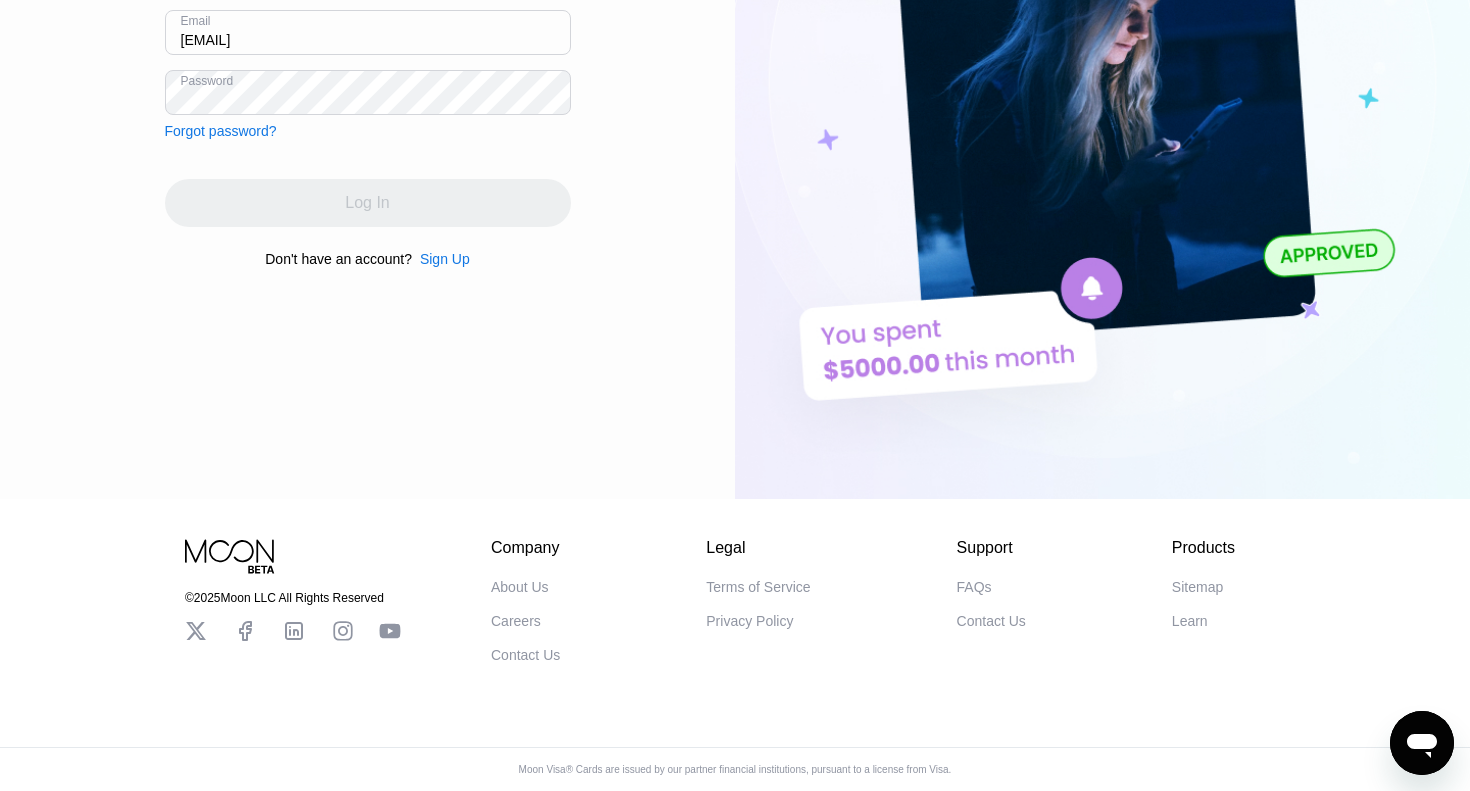 scroll, scrollTop: 0, scrollLeft: 0, axis: both 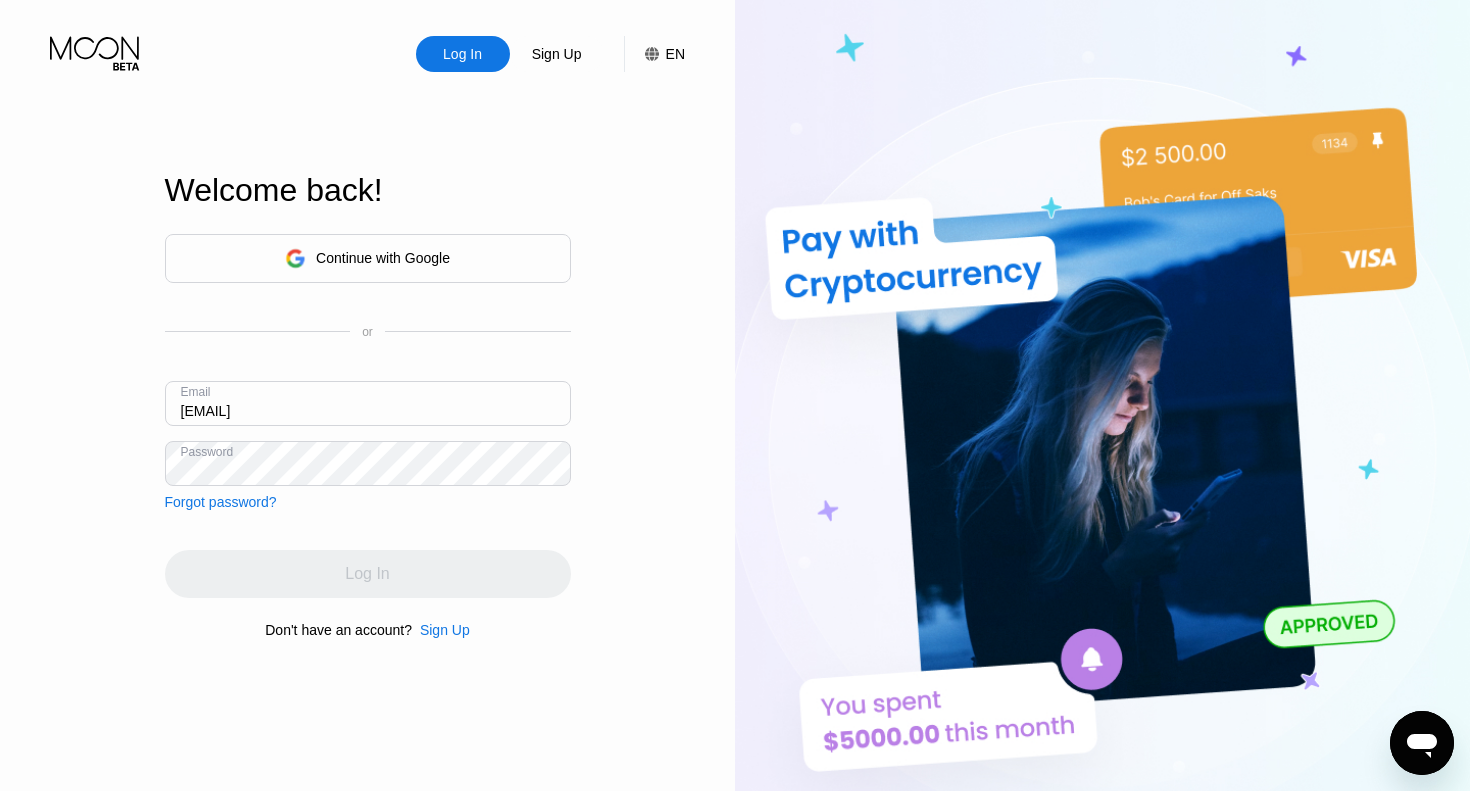 click on "Sign Up" at bounding box center (557, 54) 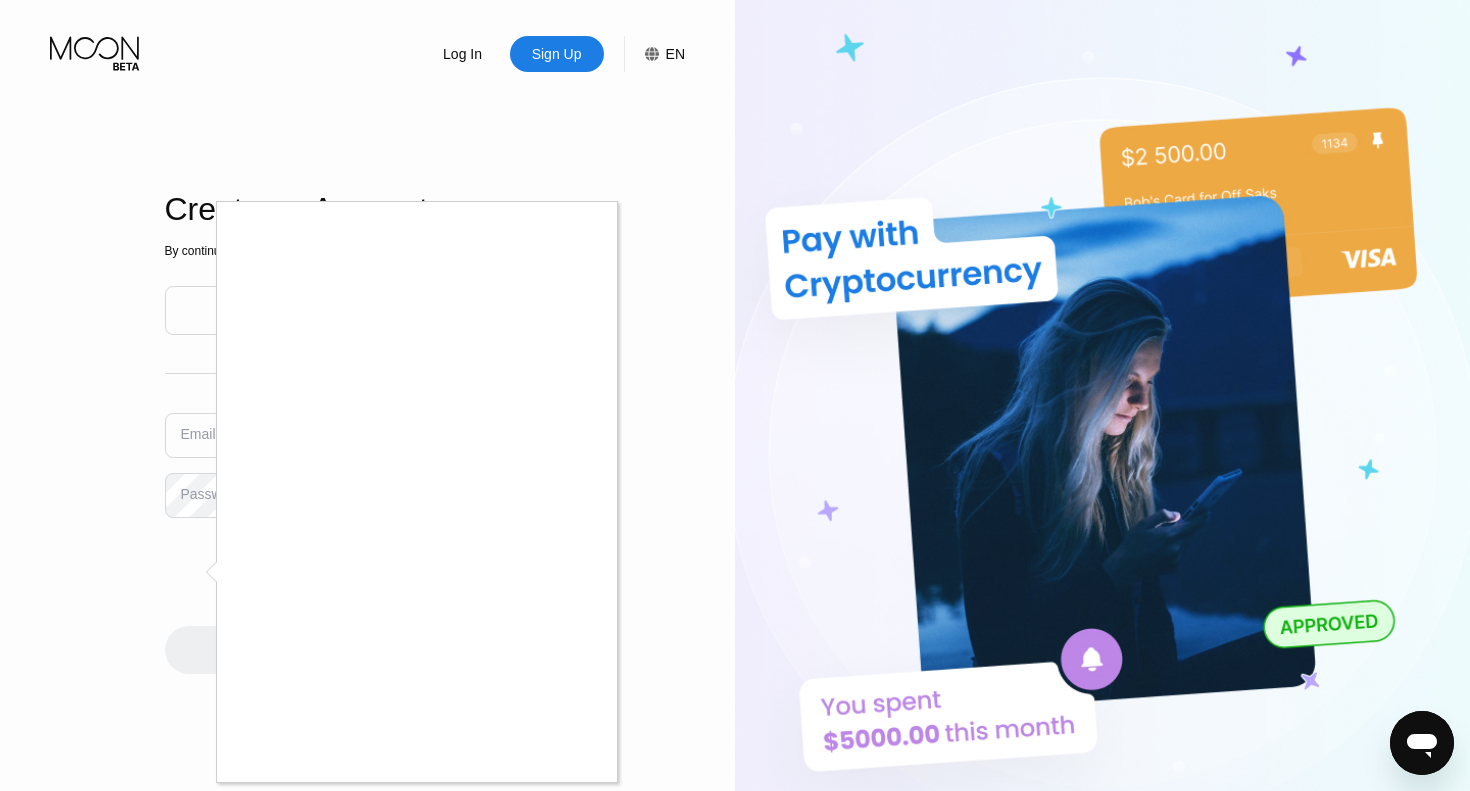 click at bounding box center [735, 395] 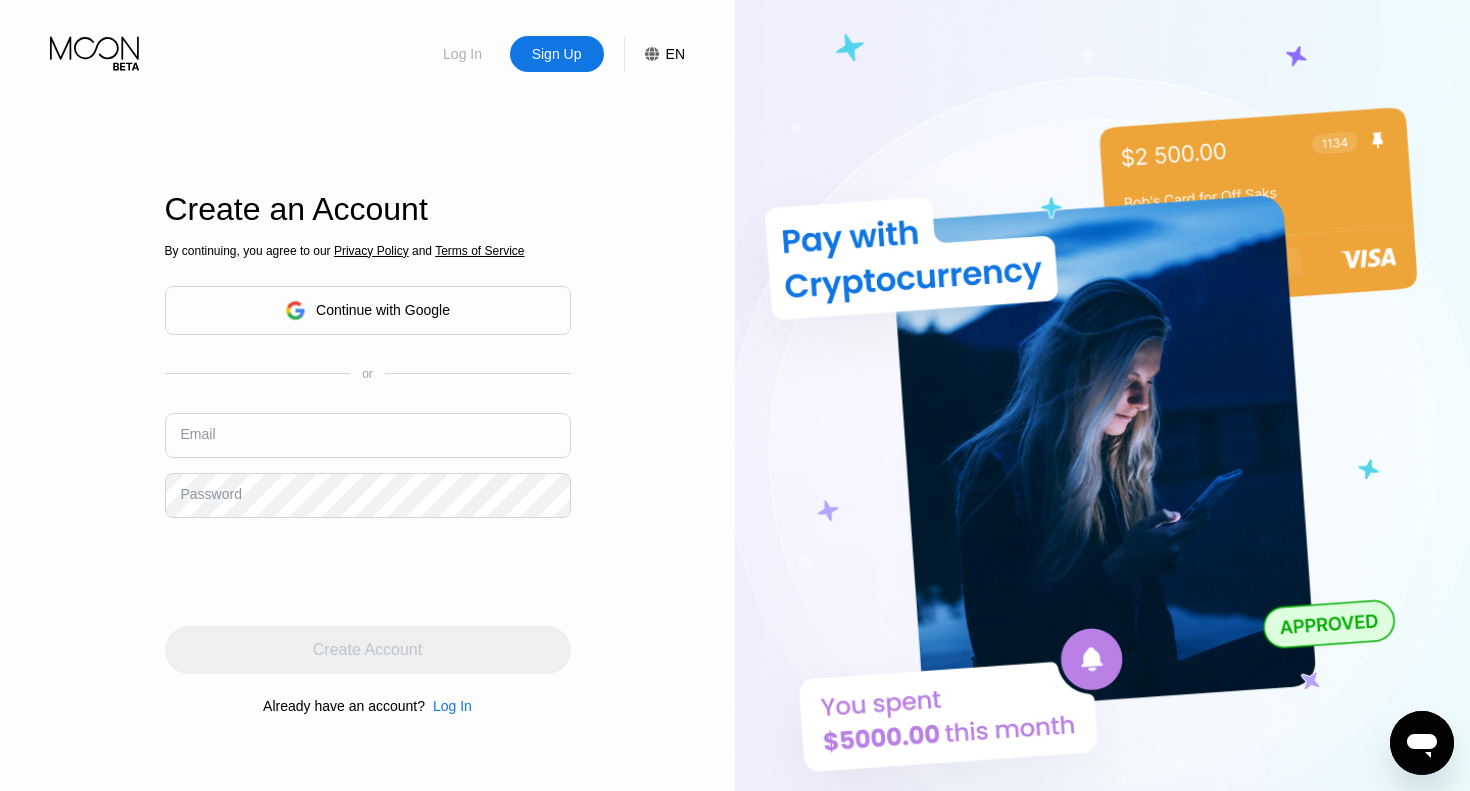 click on "Log In" at bounding box center [462, 54] 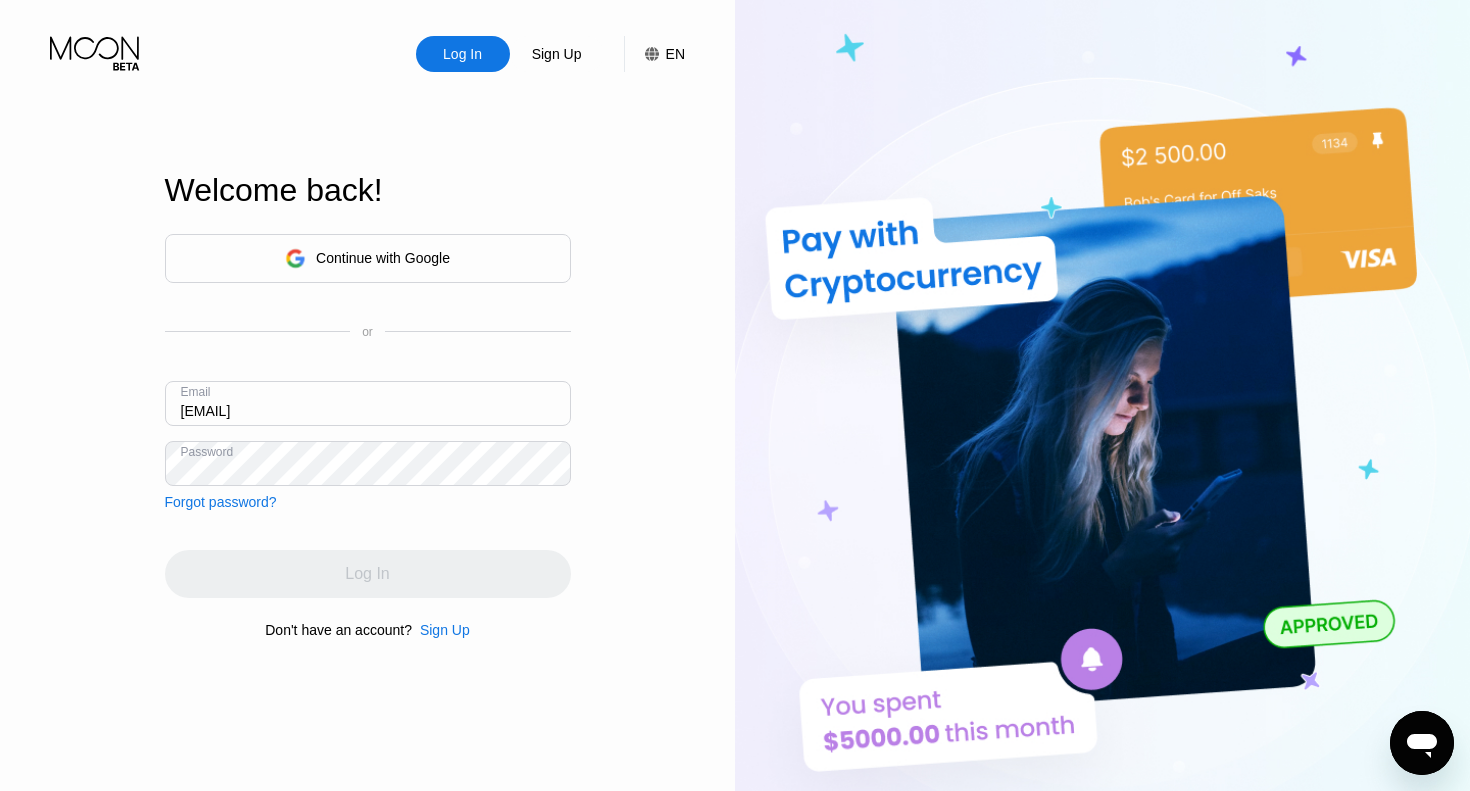click on "Log In" at bounding box center (462, 54) 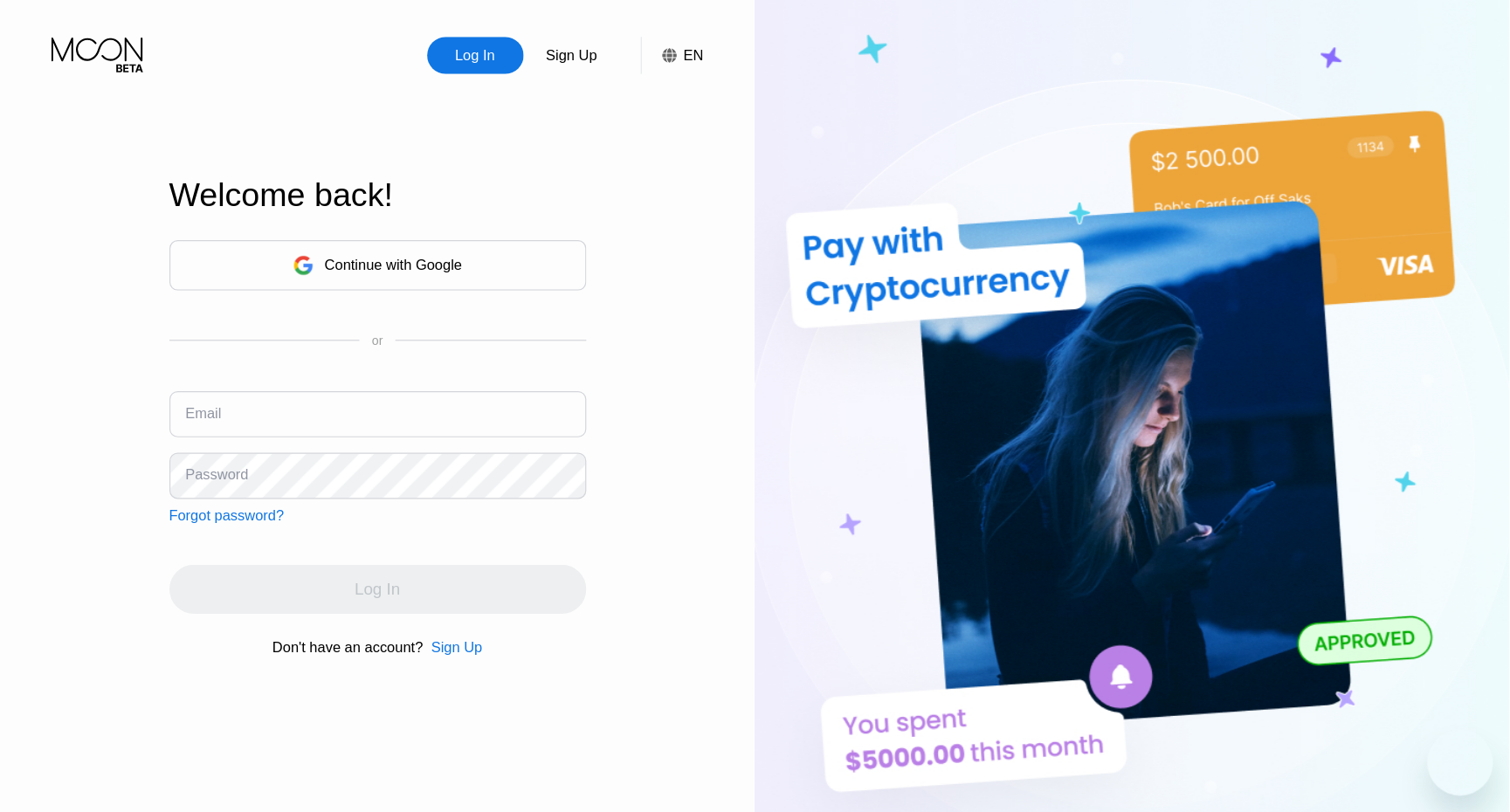 scroll, scrollTop: 0, scrollLeft: 0, axis: both 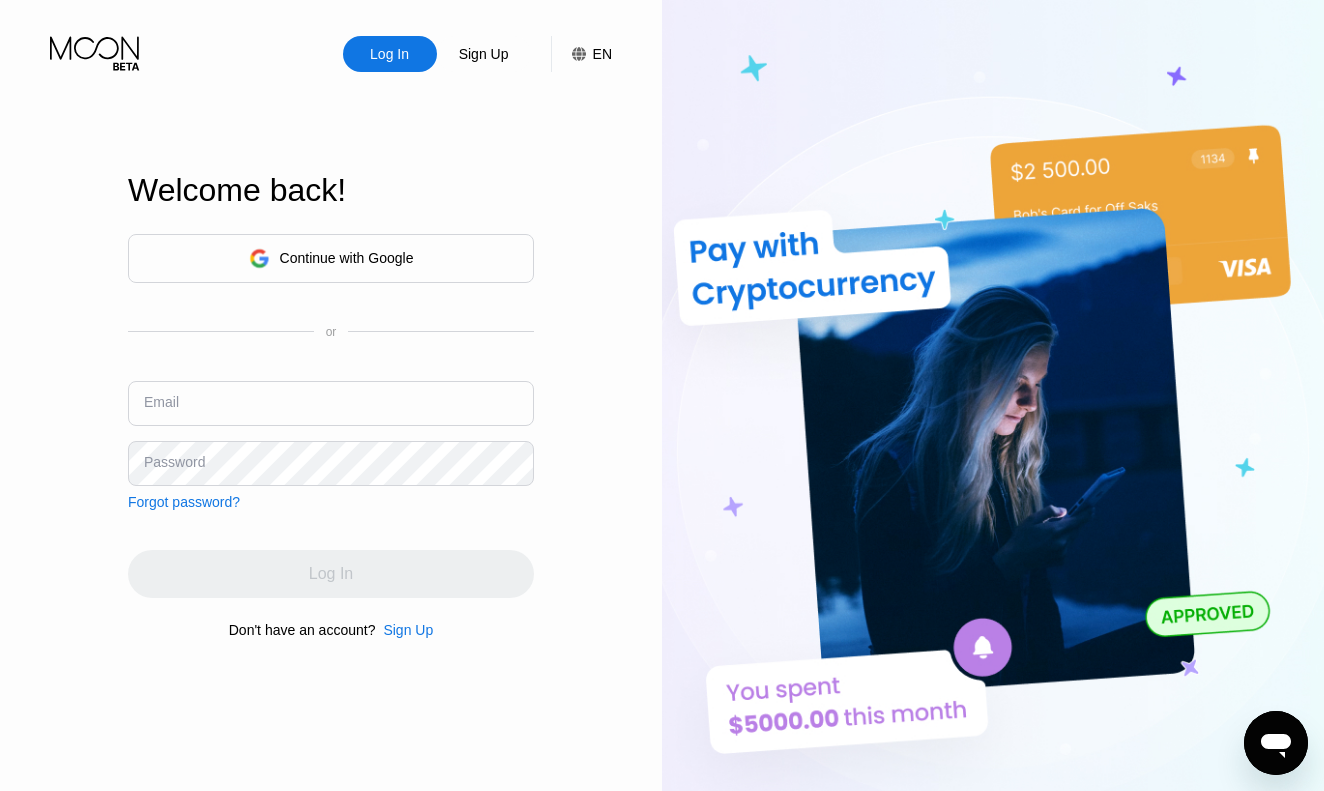drag, startPoint x: 1011, startPoint y: 38, endPoint x: 1009, endPoint y: -82, distance: 120.01666 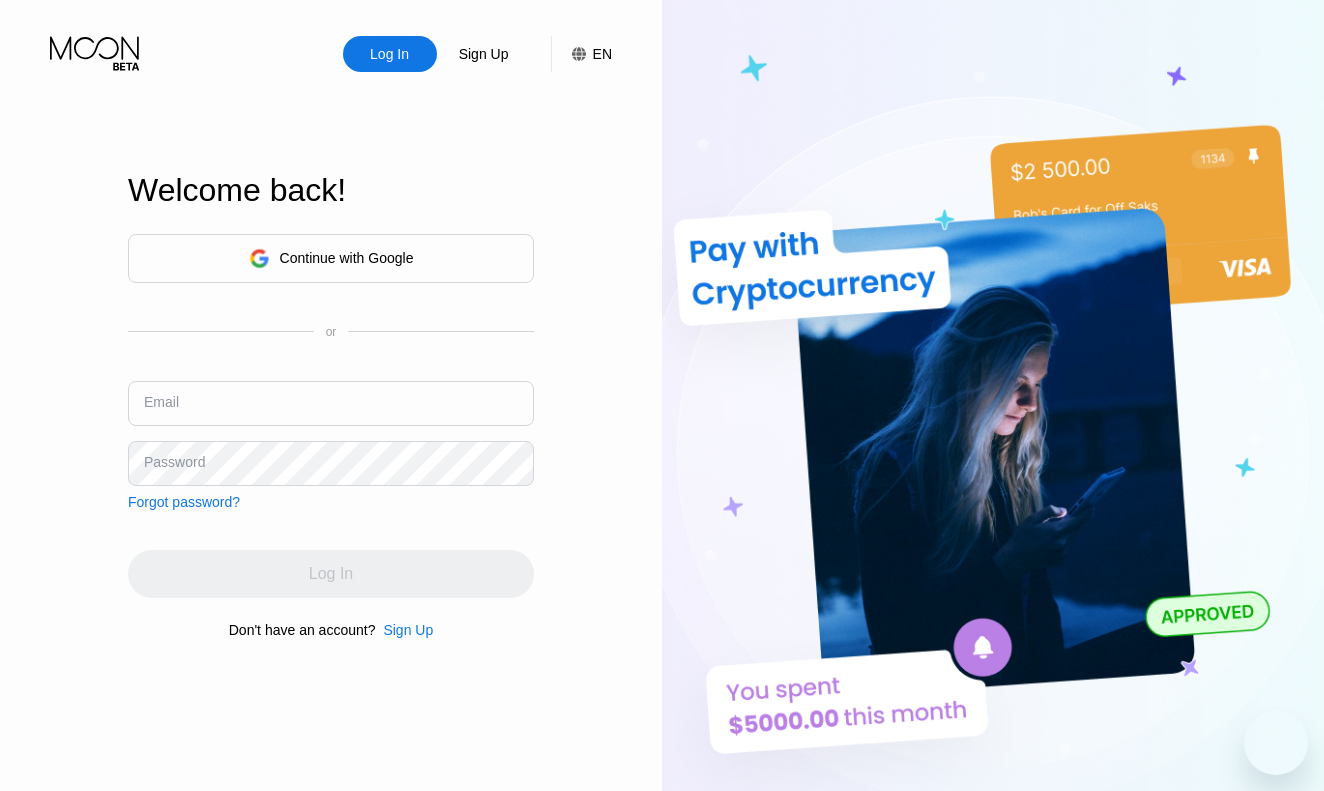 scroll, scrollTop: 0, scrollLeft: 0, axis: both 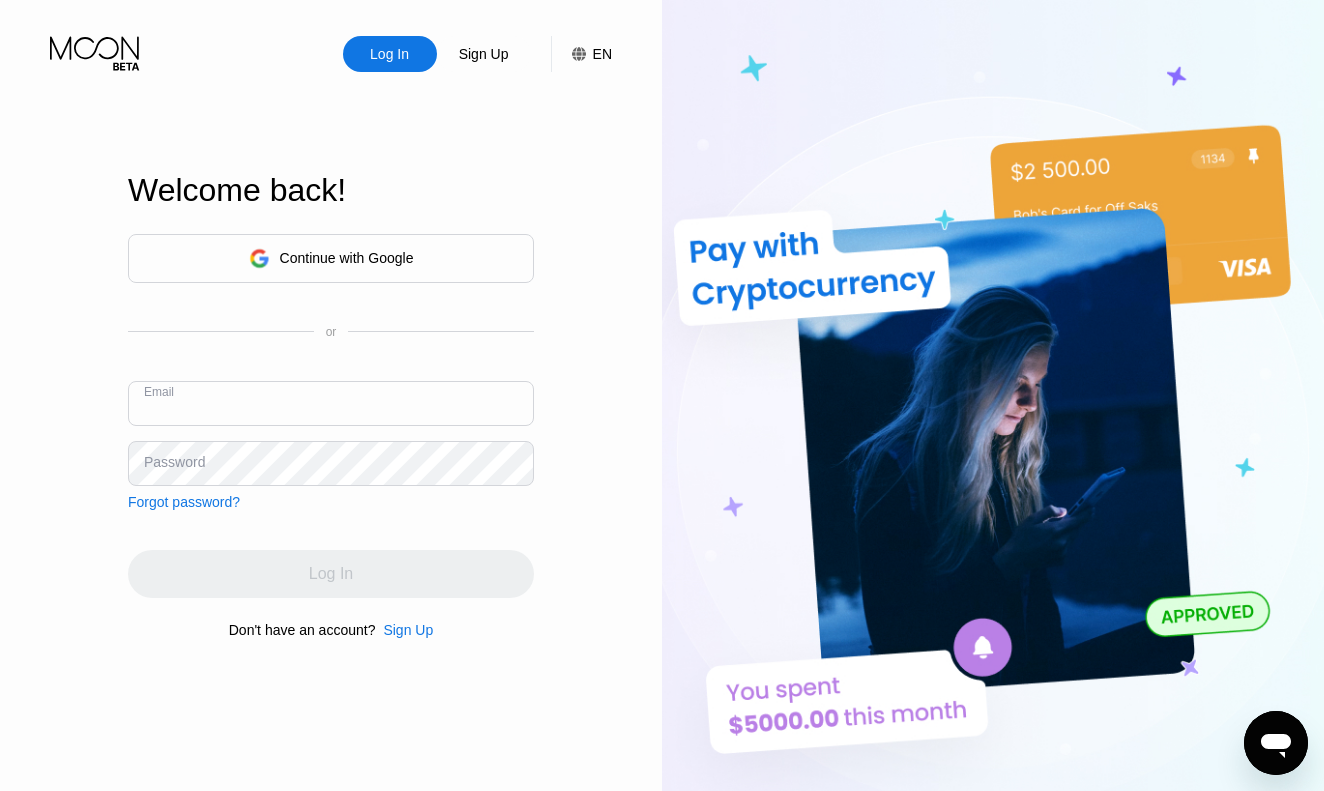 click at bounding box center (331, 403) 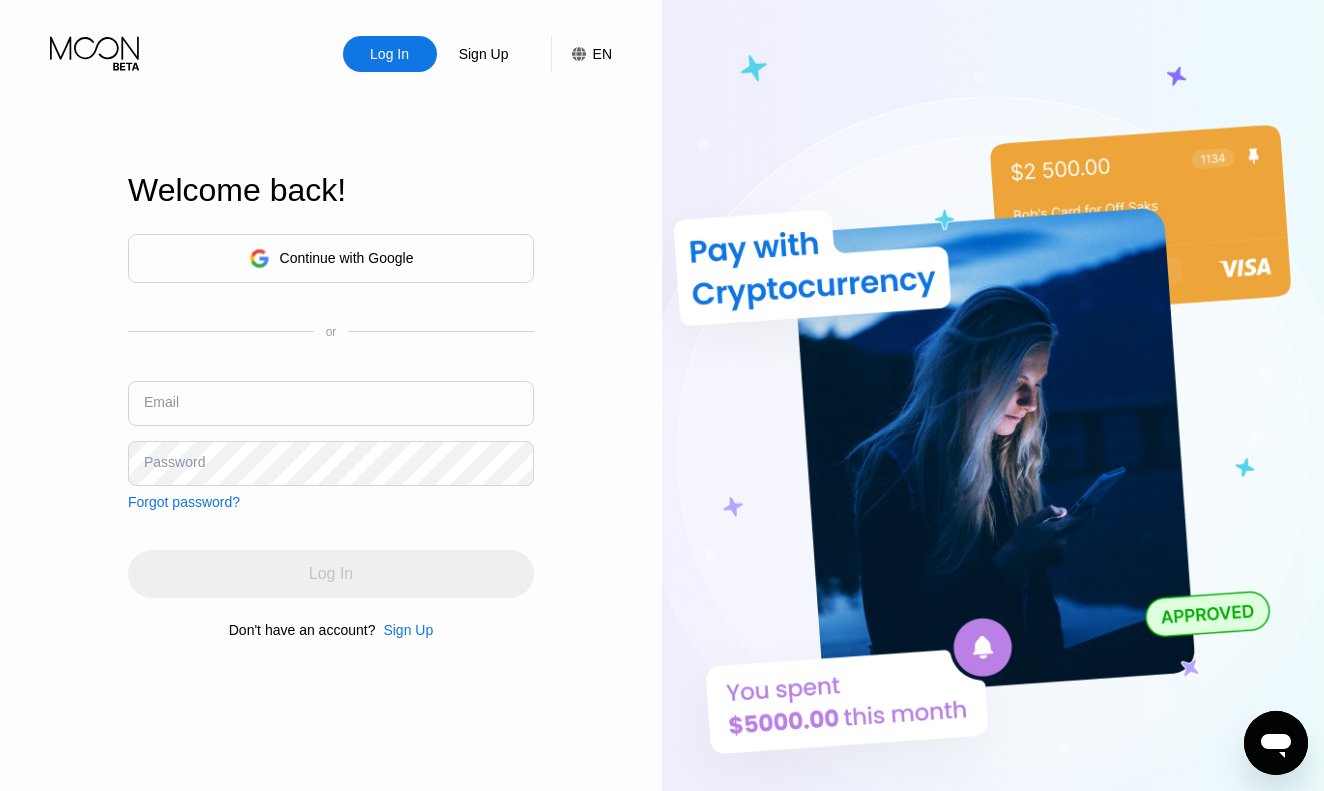 click at bounding box center [331, 403] 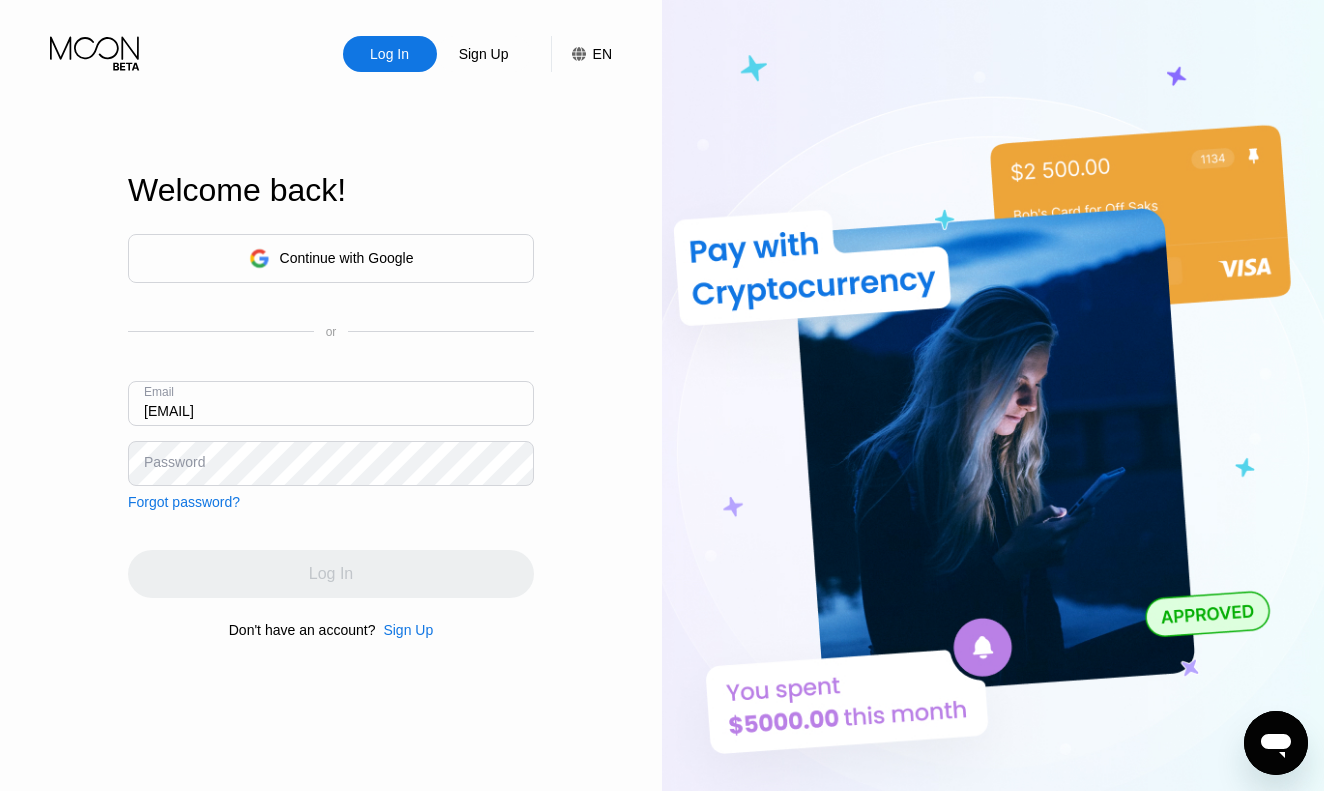 type on "[EMAIL]" 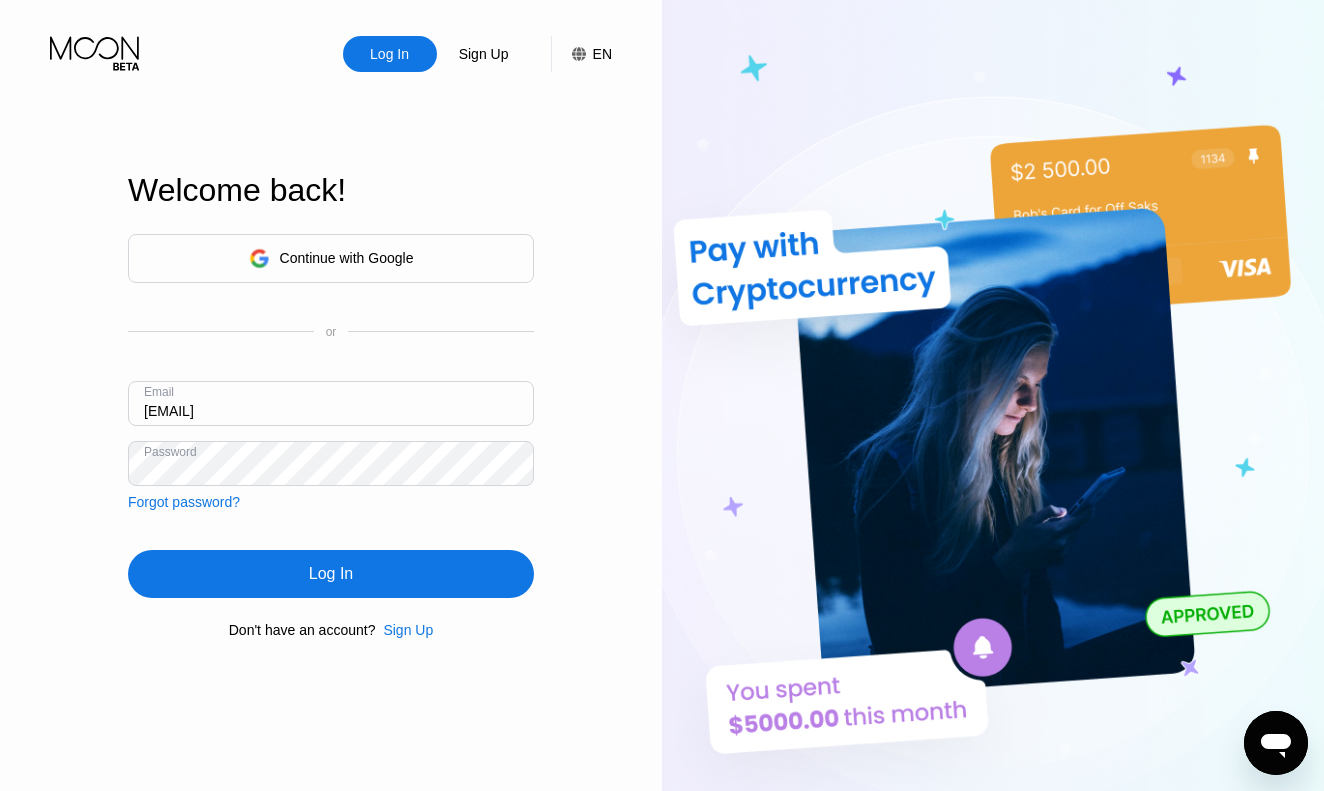 drag, startPoint x: 623, startPoint y: 534, endPoint x: 484, endPoint y: 541, distance: 139.17615 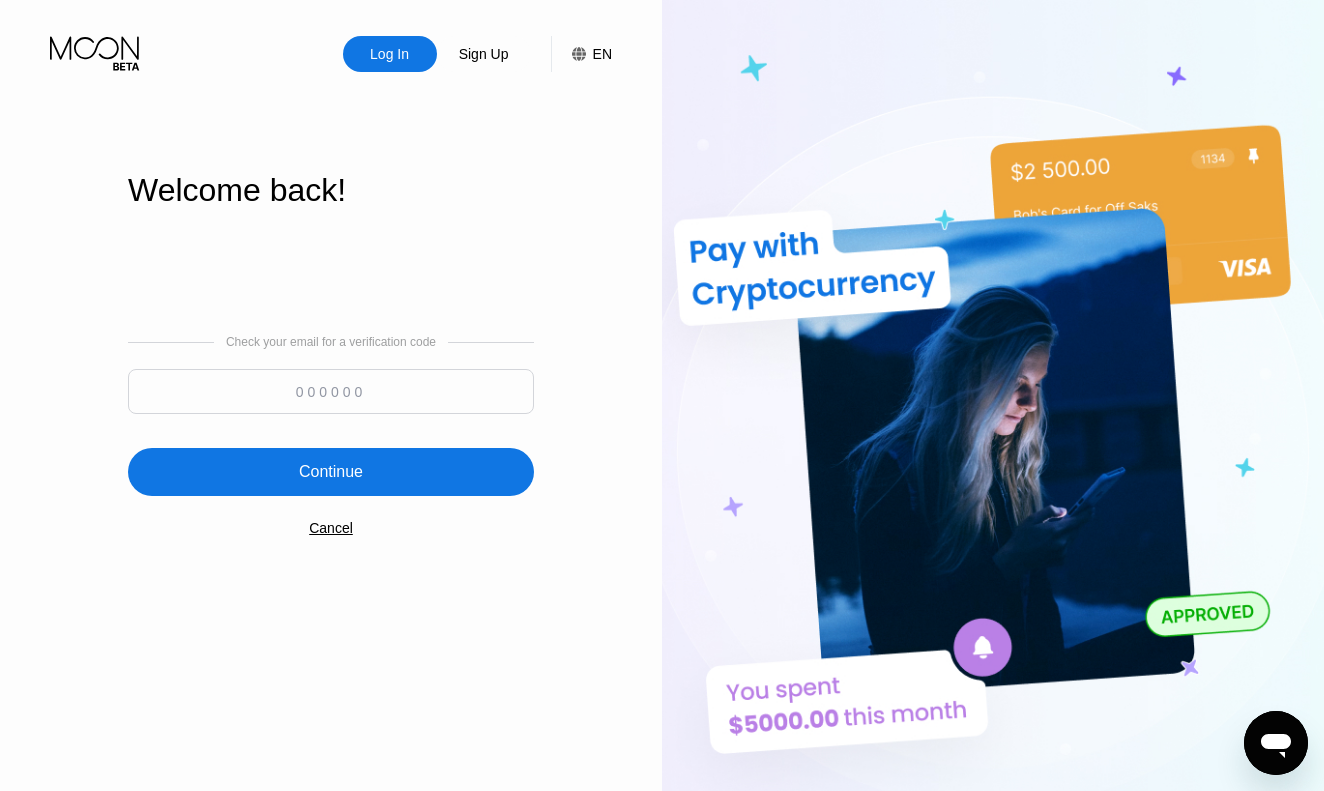 click at bounding box center [331, 391] 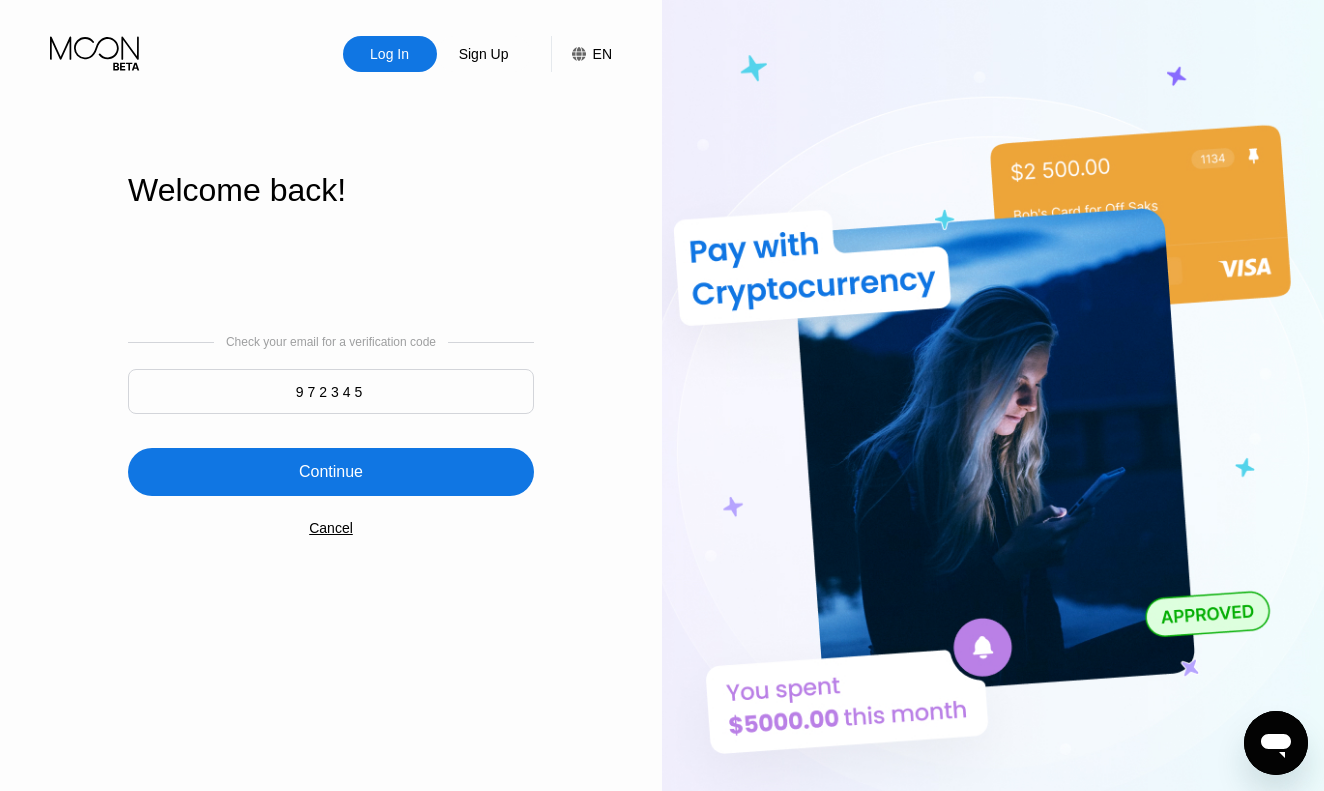 type on "972345" 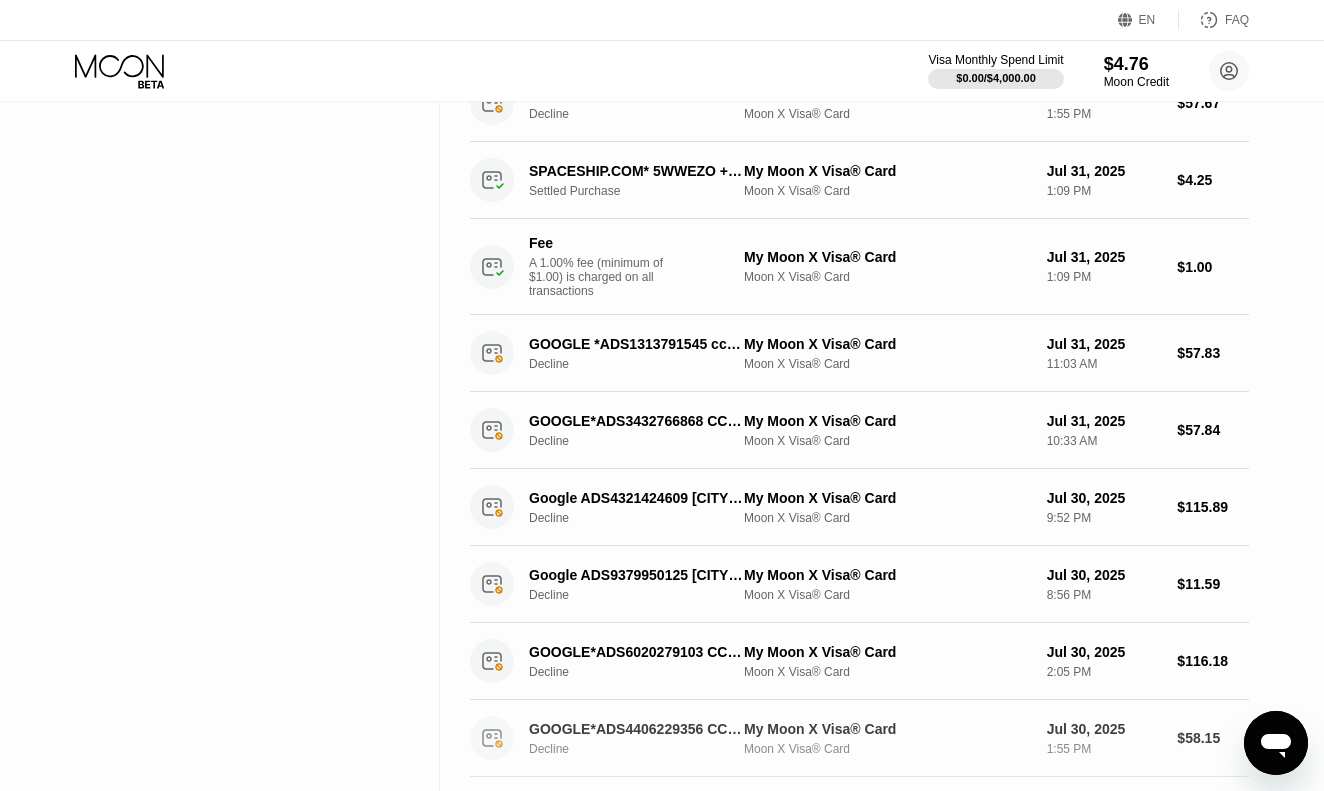 scroll, scrollTop: 0, scrollLeft: 0, axis: both 